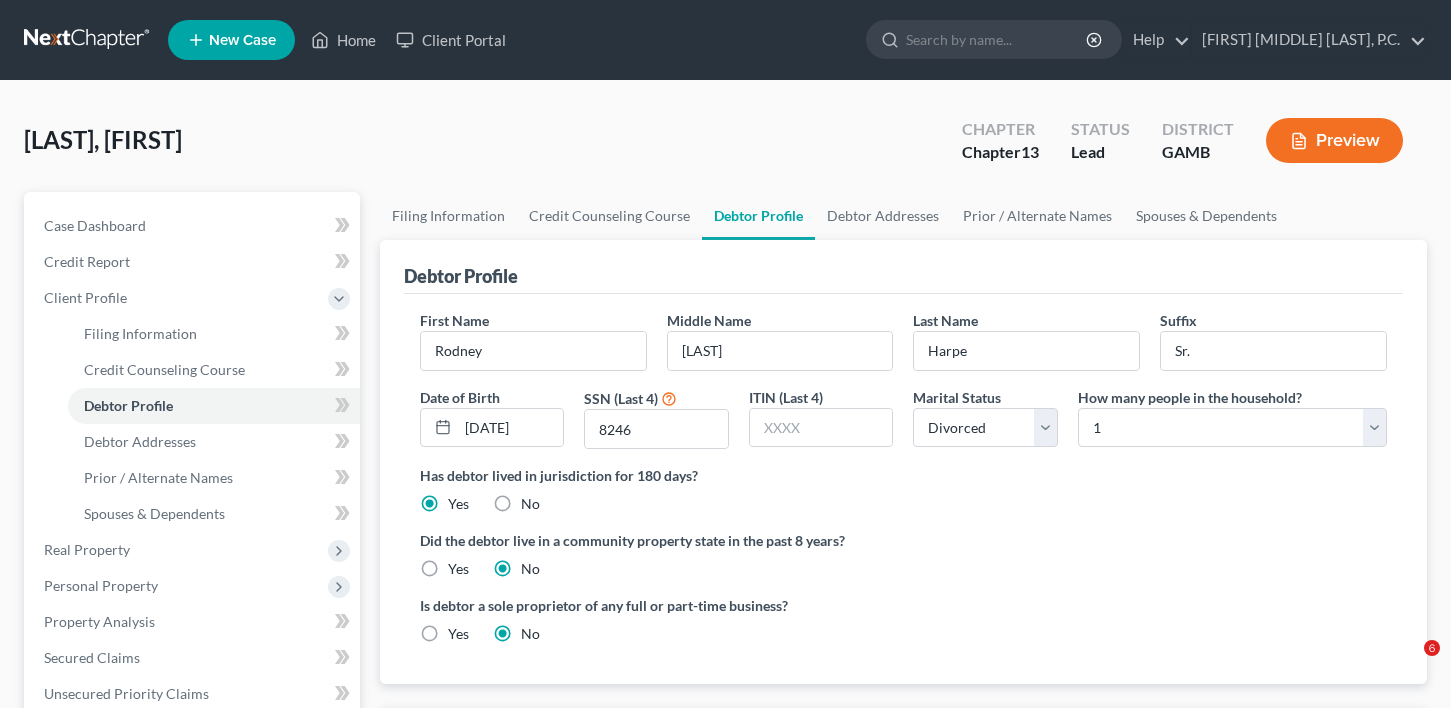 select on "3" 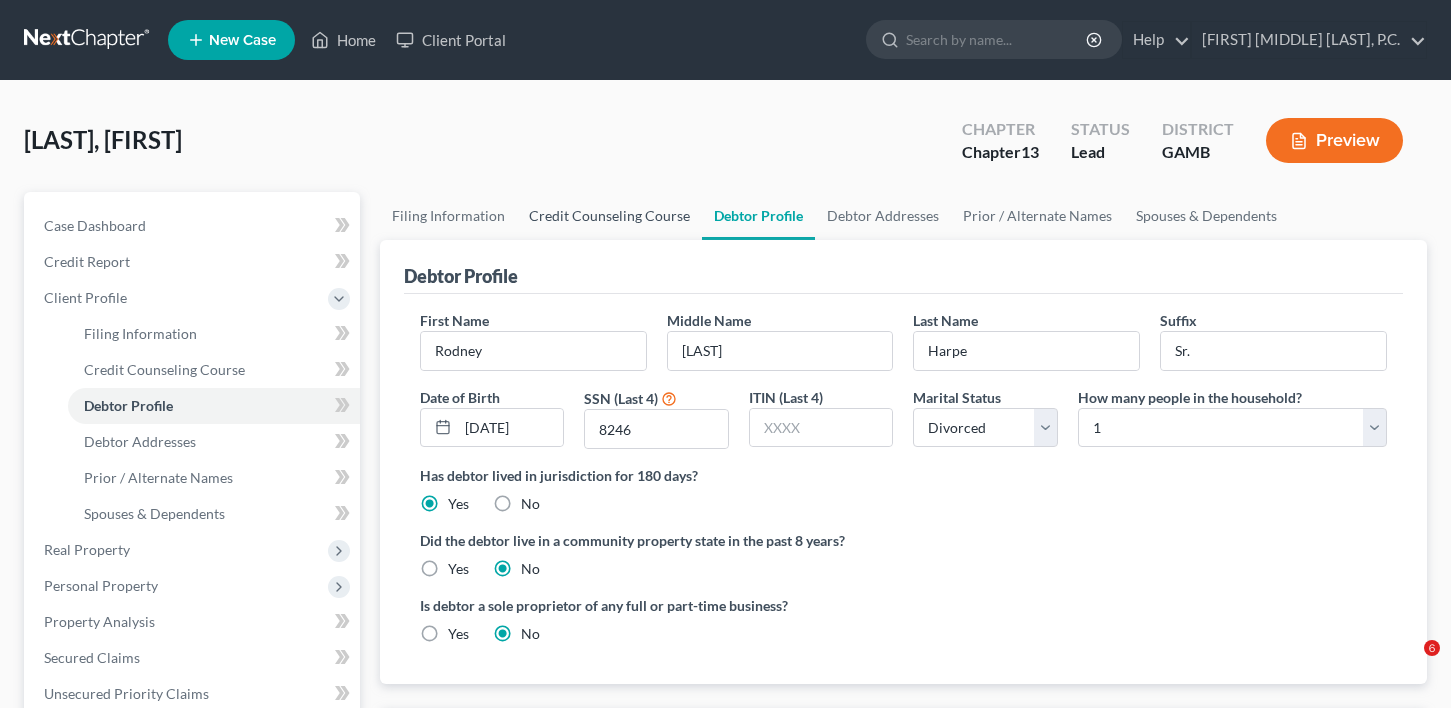 scroll, scrollTop: 0, scrollLeft: 0, axis: both 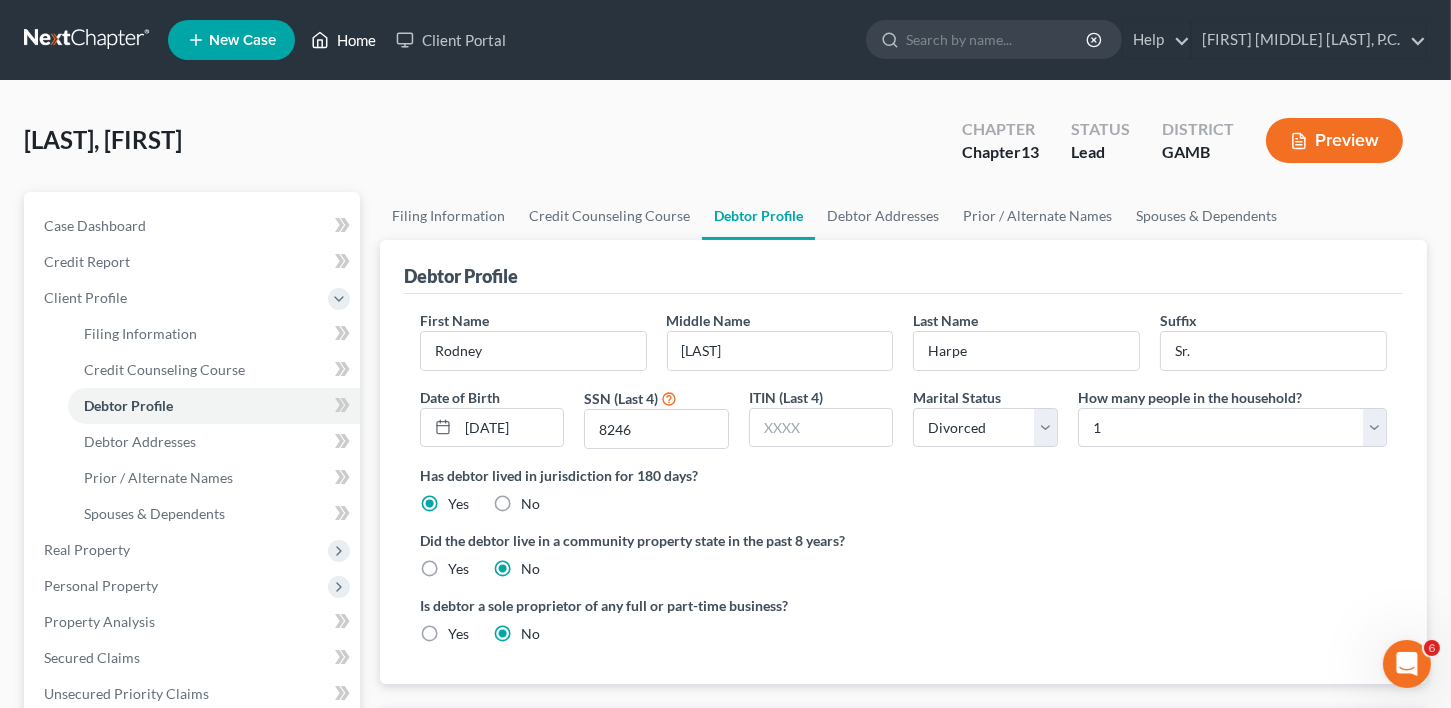 click on "Home" at bounding box center [343, 40] 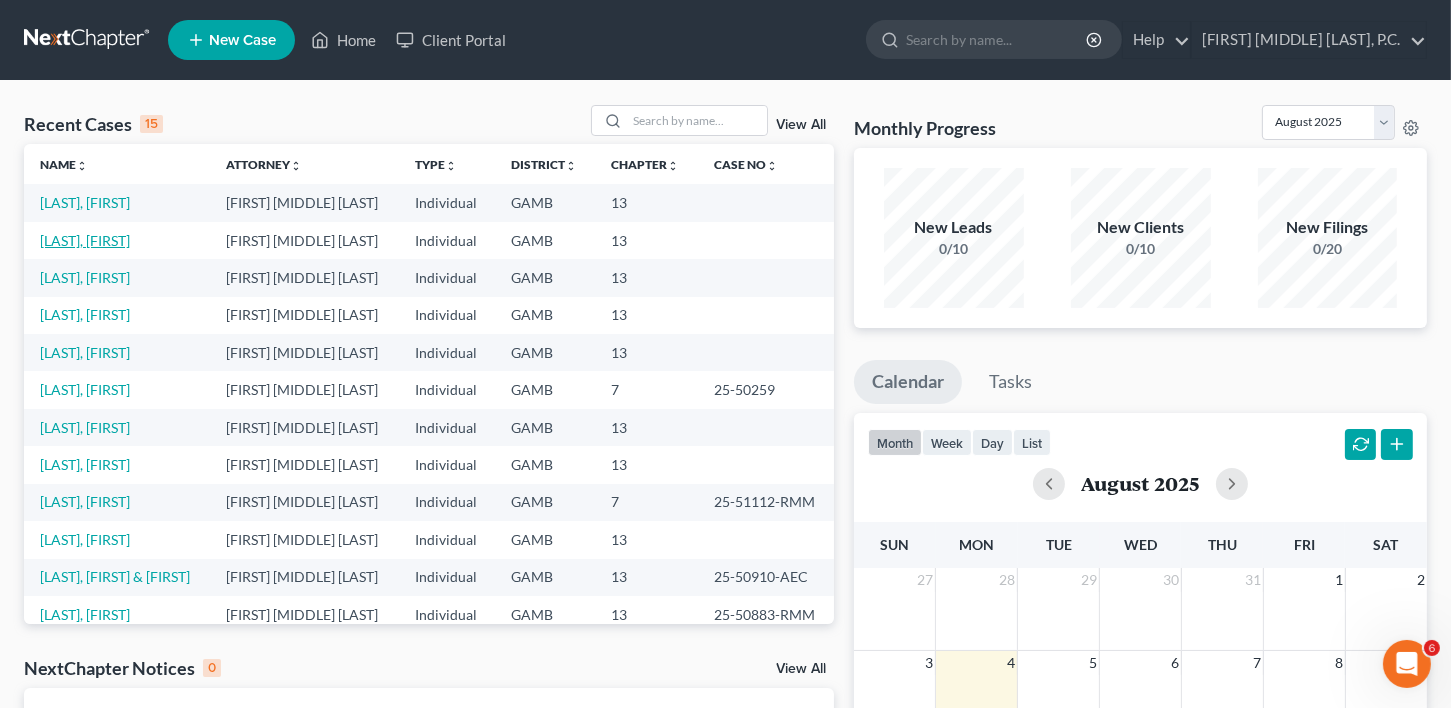click on "[LAST], [FIRST]" at bounding box center [85, 240] 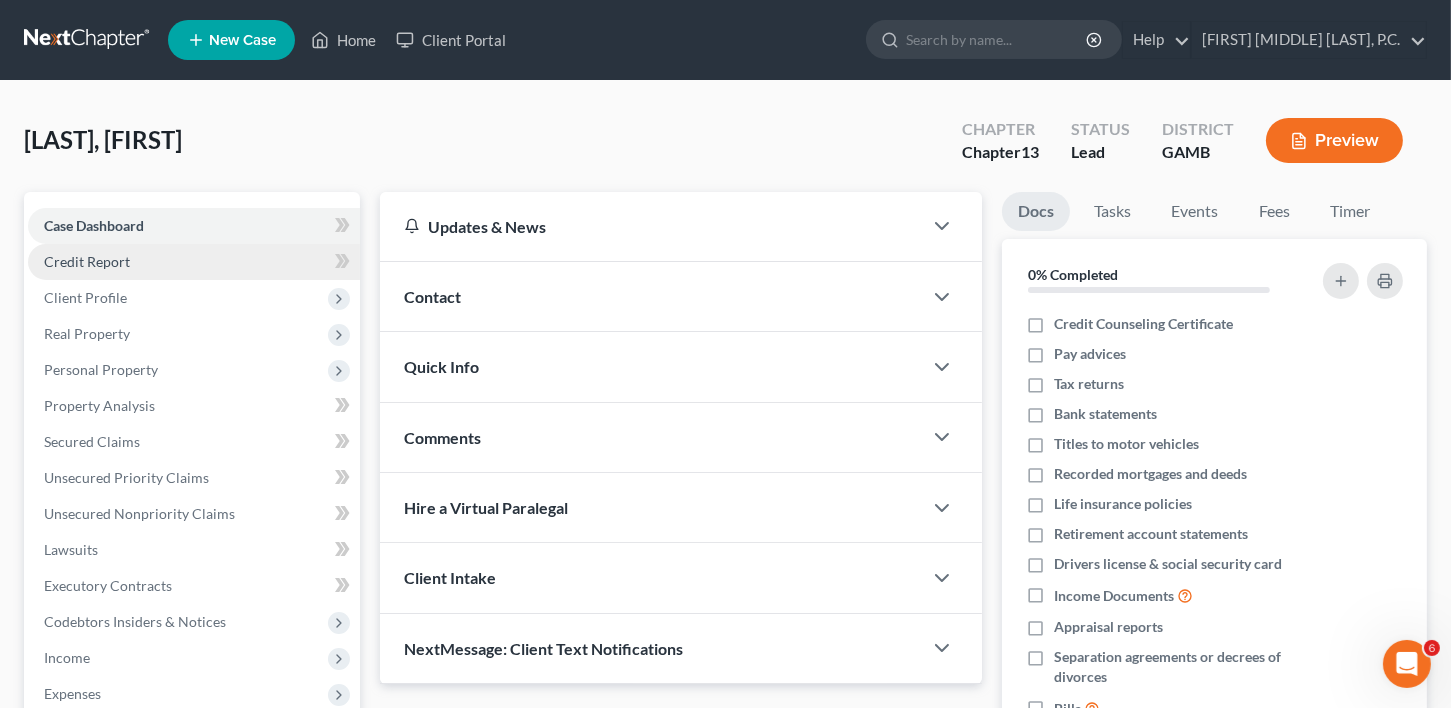 click on "Credit Report" at bounding box center (87, 261) 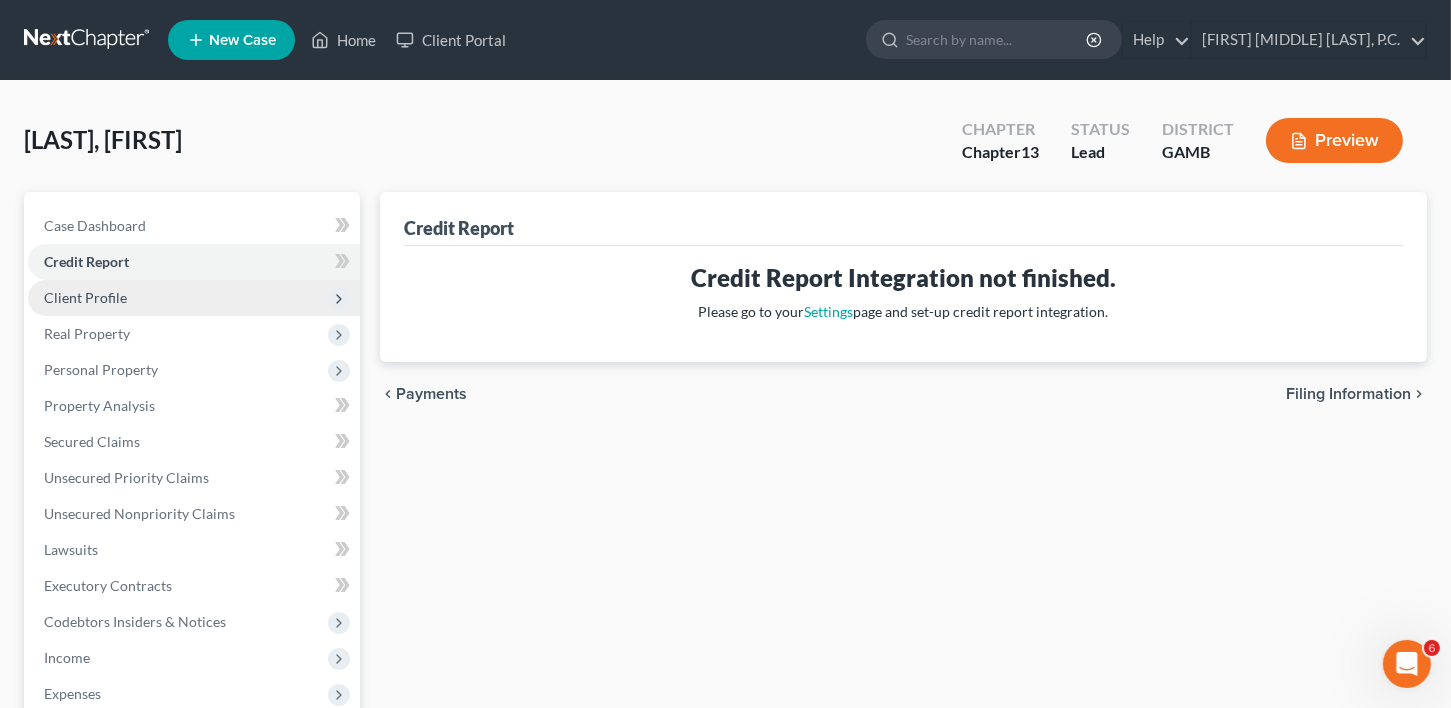 click on "Client Profile" at bounding box center (85, 297) 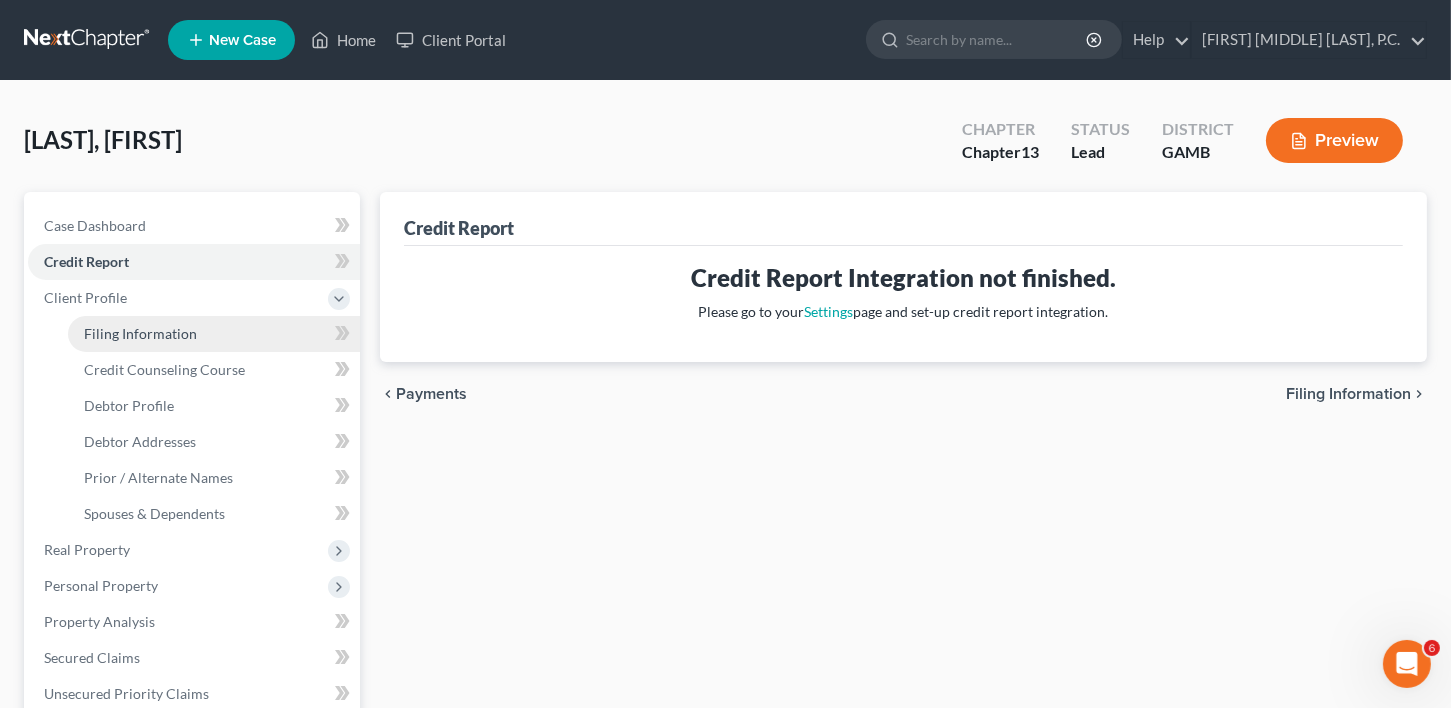 click on "Filing Information" at bounding box center [140, 333] 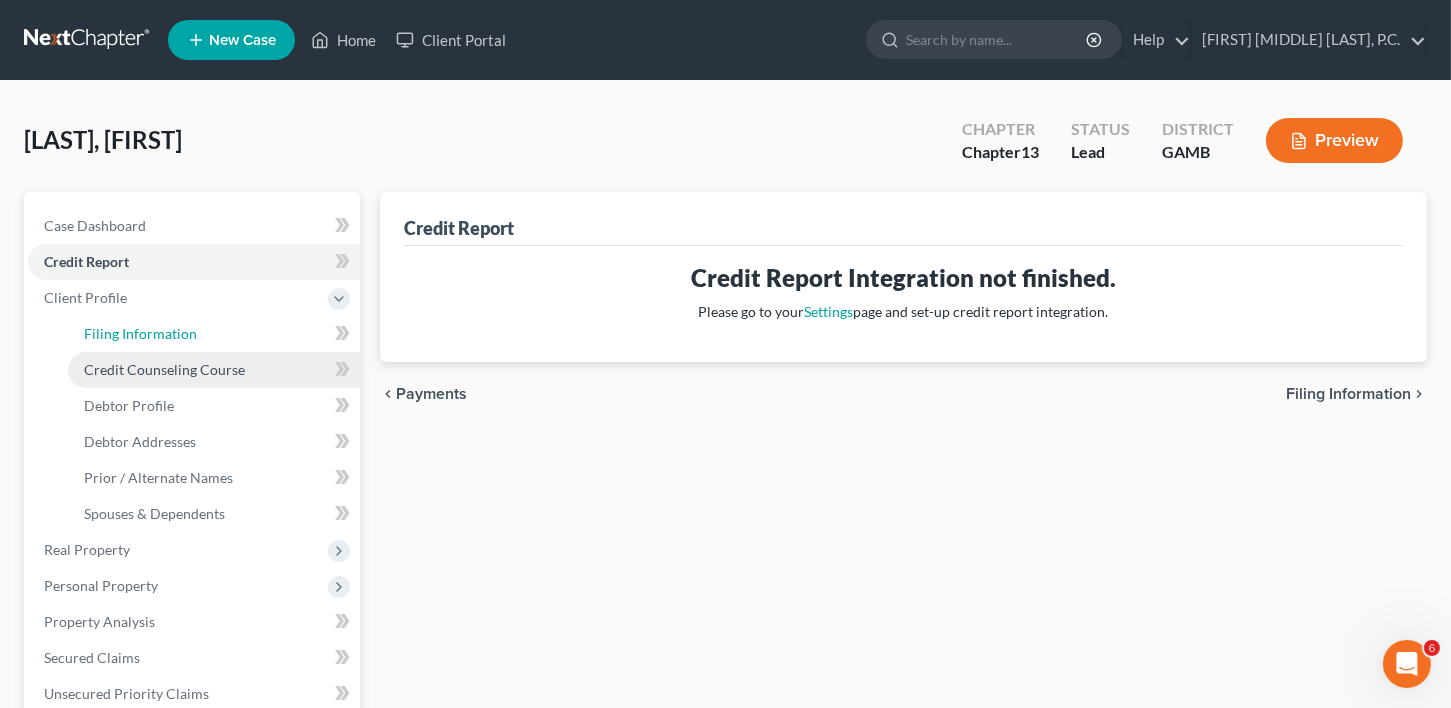 select on "1" 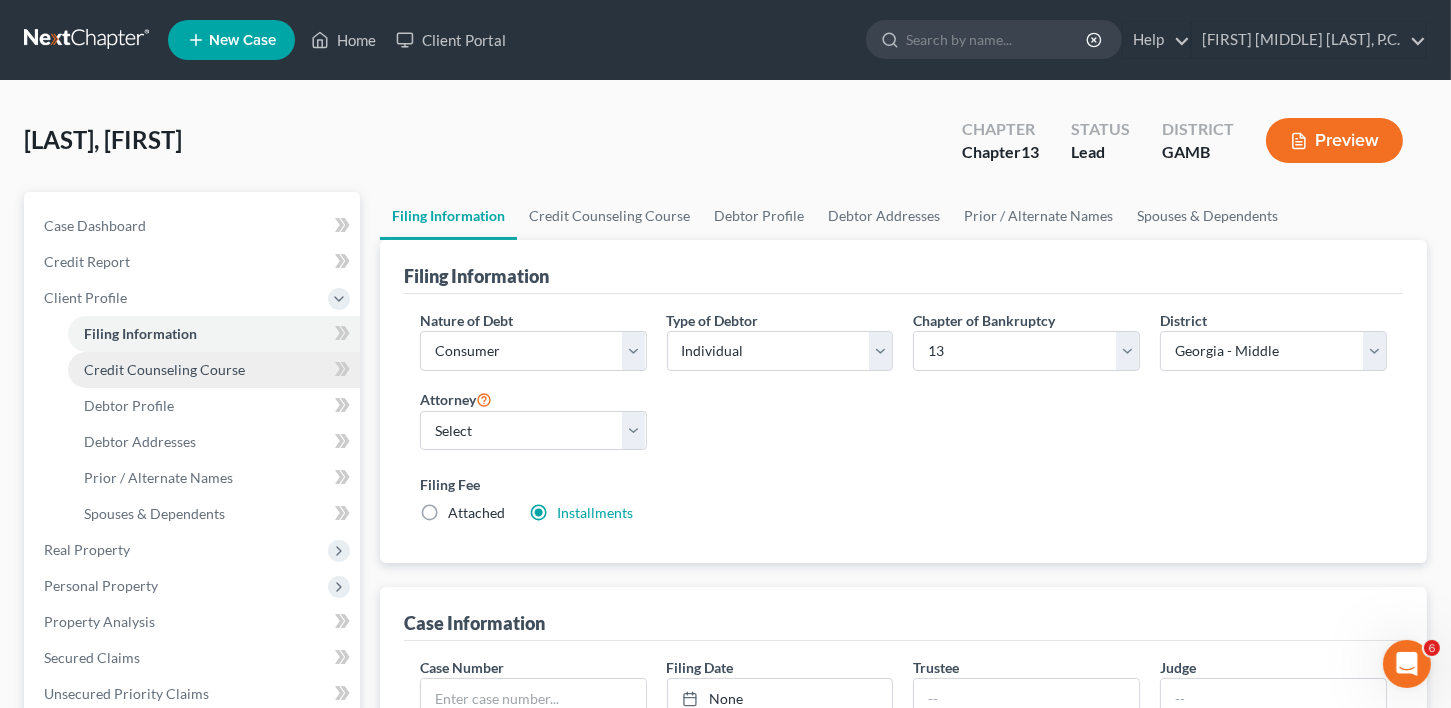 click on "Credit Counseling Course" at bounding box center (214, 370) 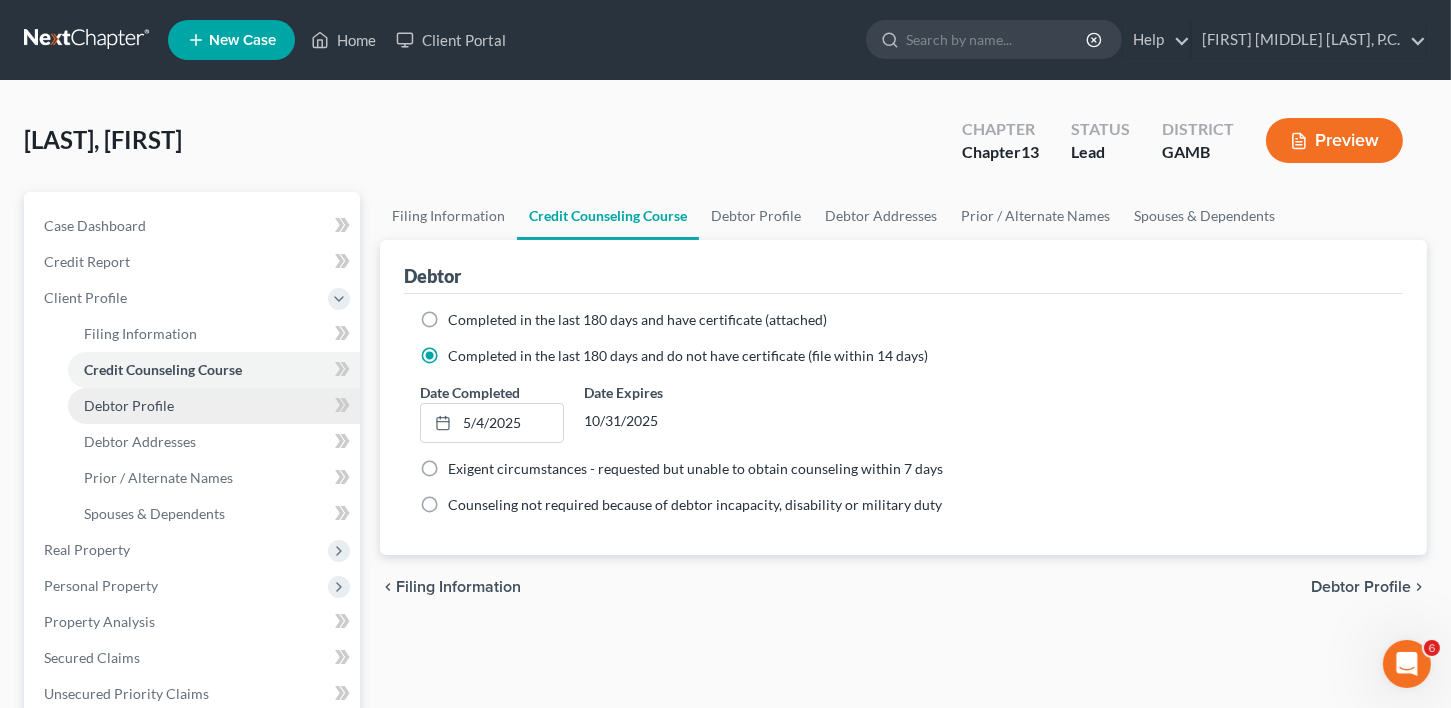click on "Debtor Profile" at bounding box center (129, 405) 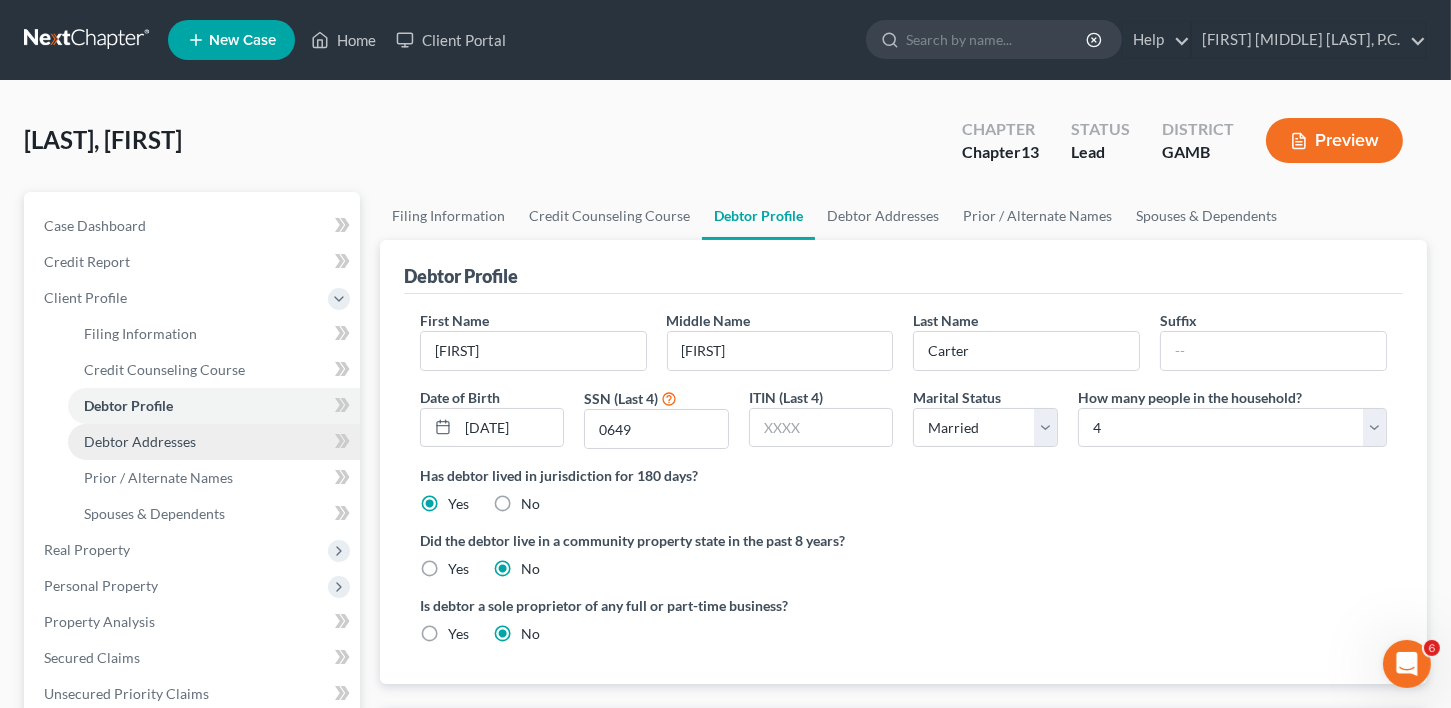 click on "Debtor Addresses" at bounding box center [140, 441] 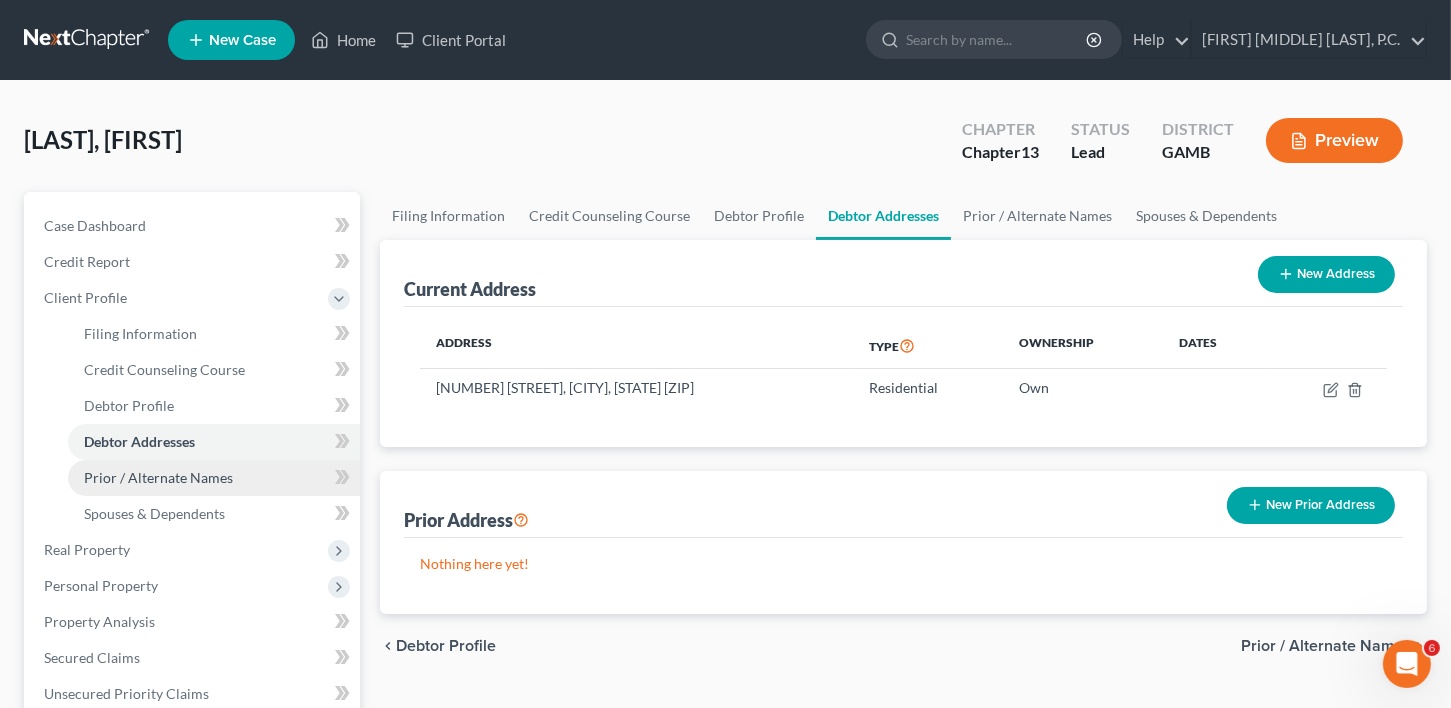 click on "Prior / Alternate Names" at bounding box center [158, 477] 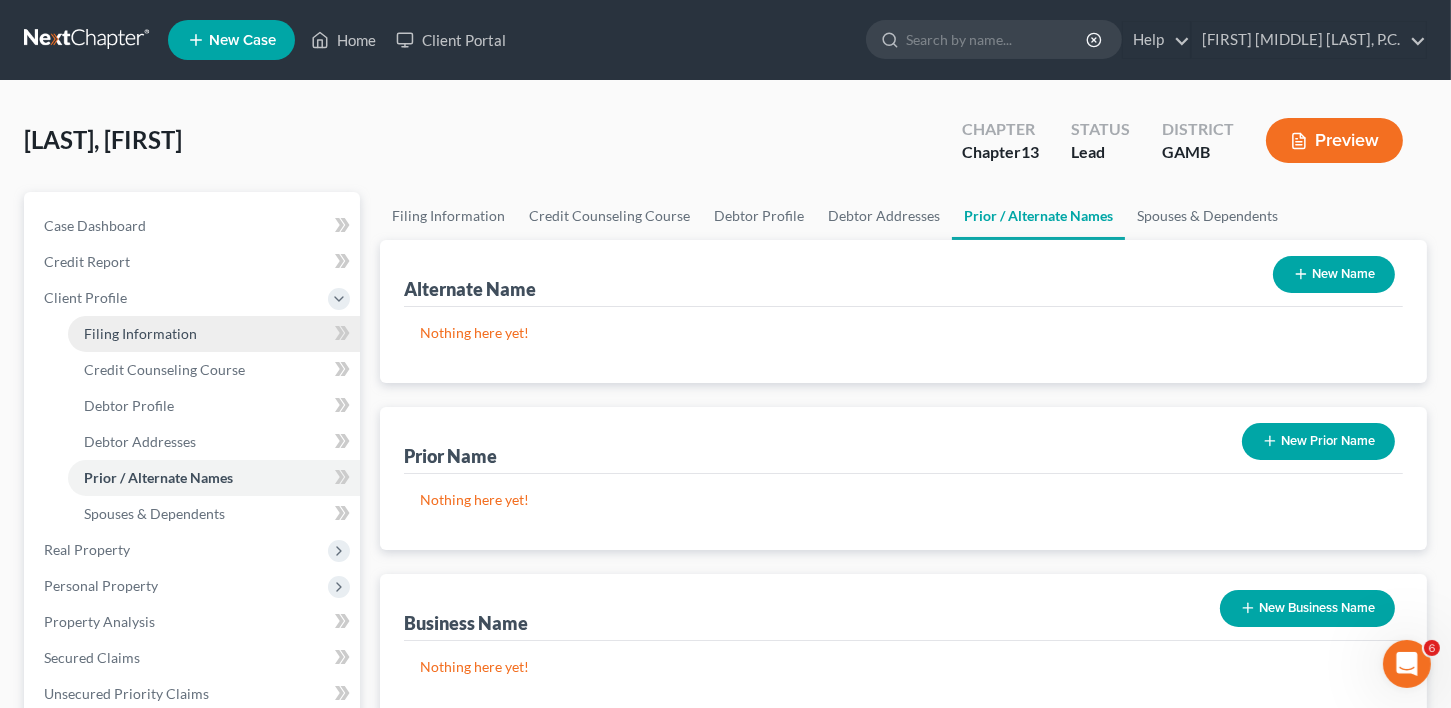 click on "Filing Information" at bounding box center (140, 333) 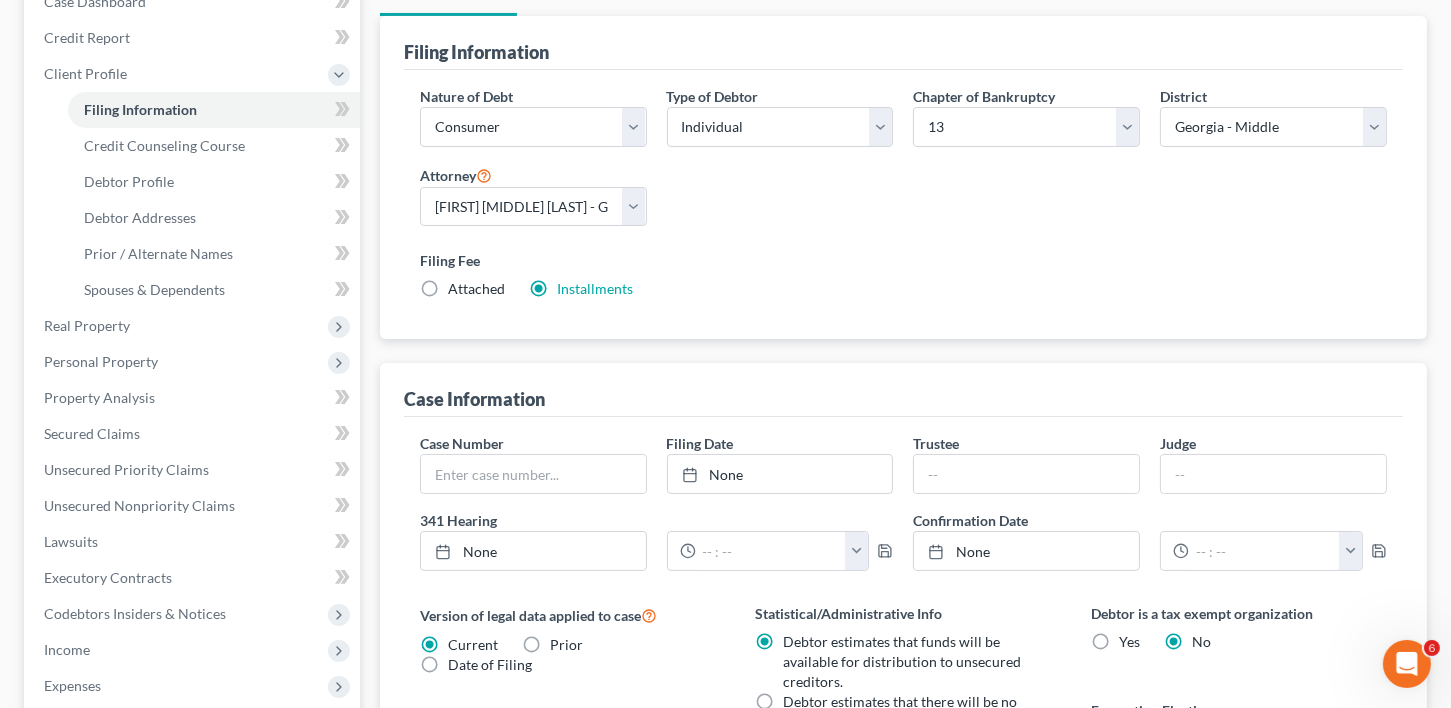 scroll, scrollTop: 212, scrollLeft: 0, axis: vertical 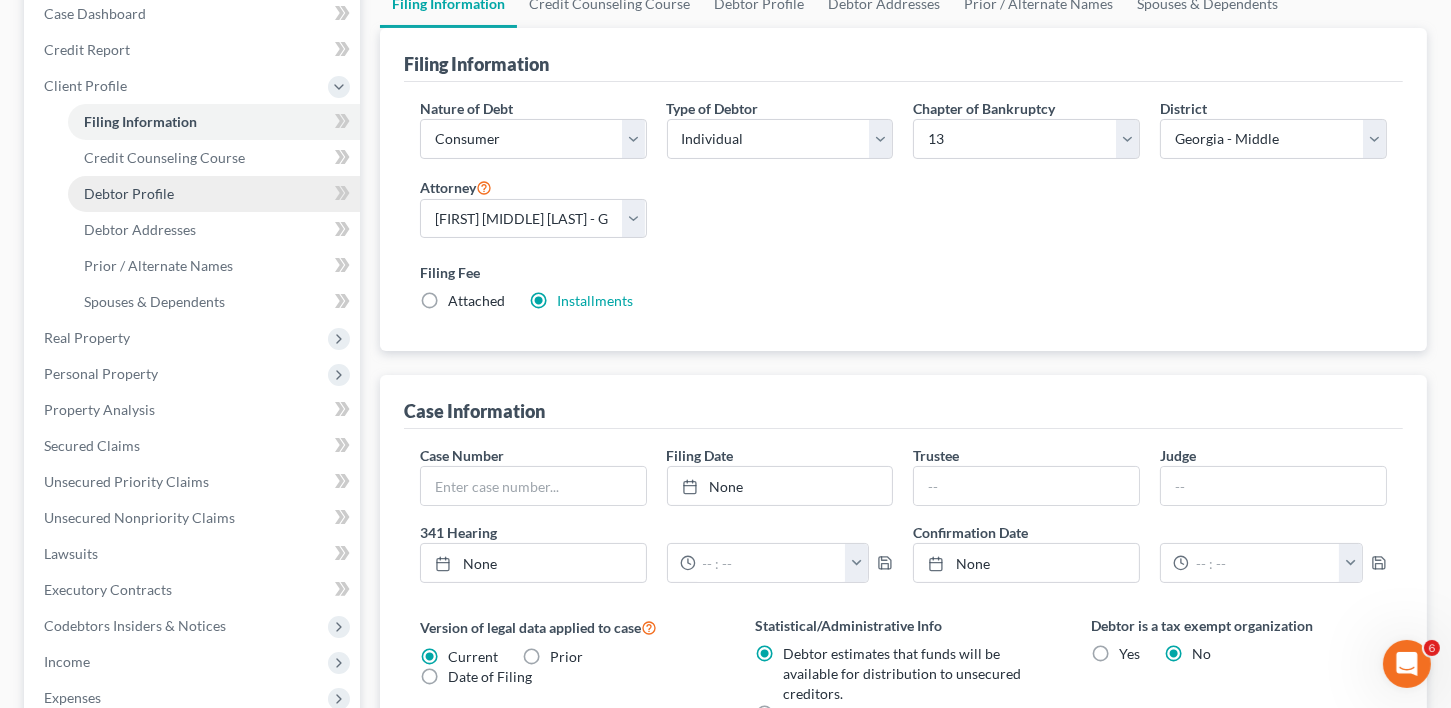 click on "Debtor Profile" at bounding box center (129, 193) 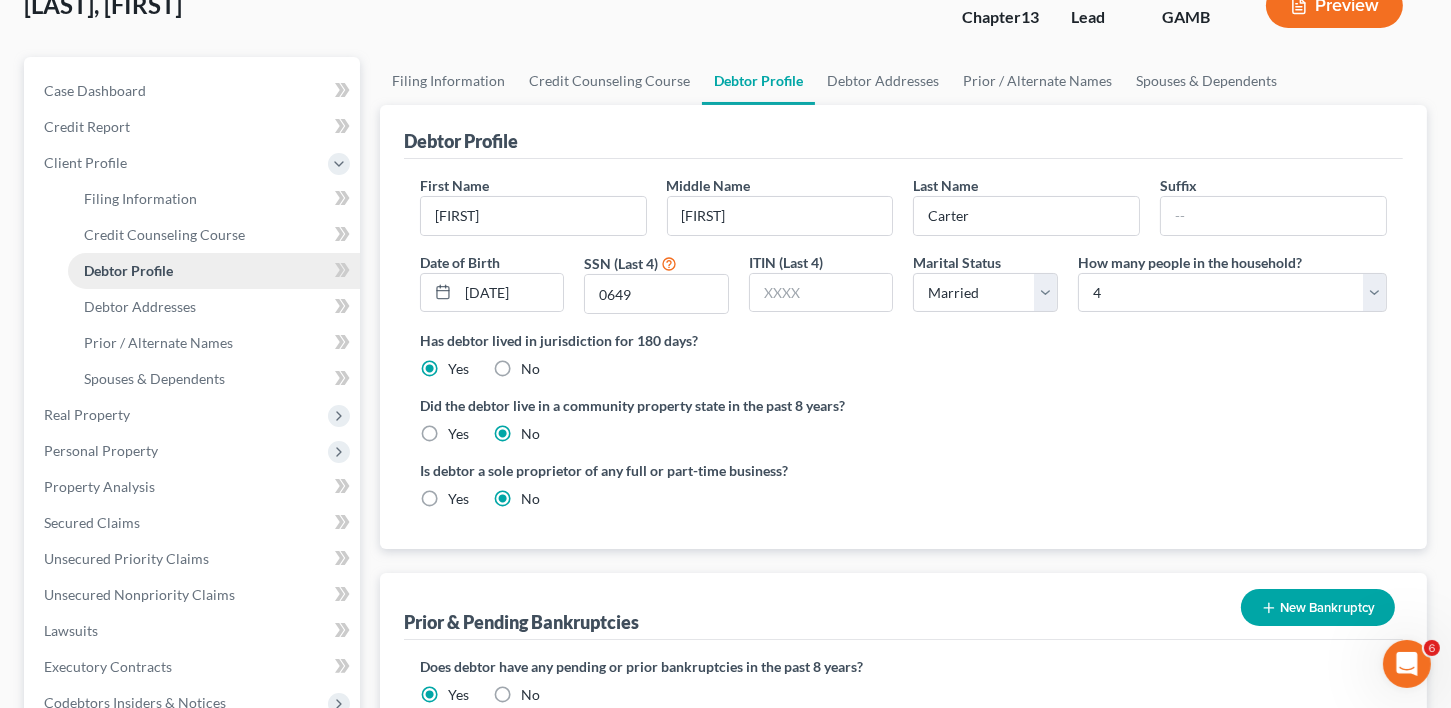 scroll, scrollTop: 0, scrollLeft: 0, axis: both 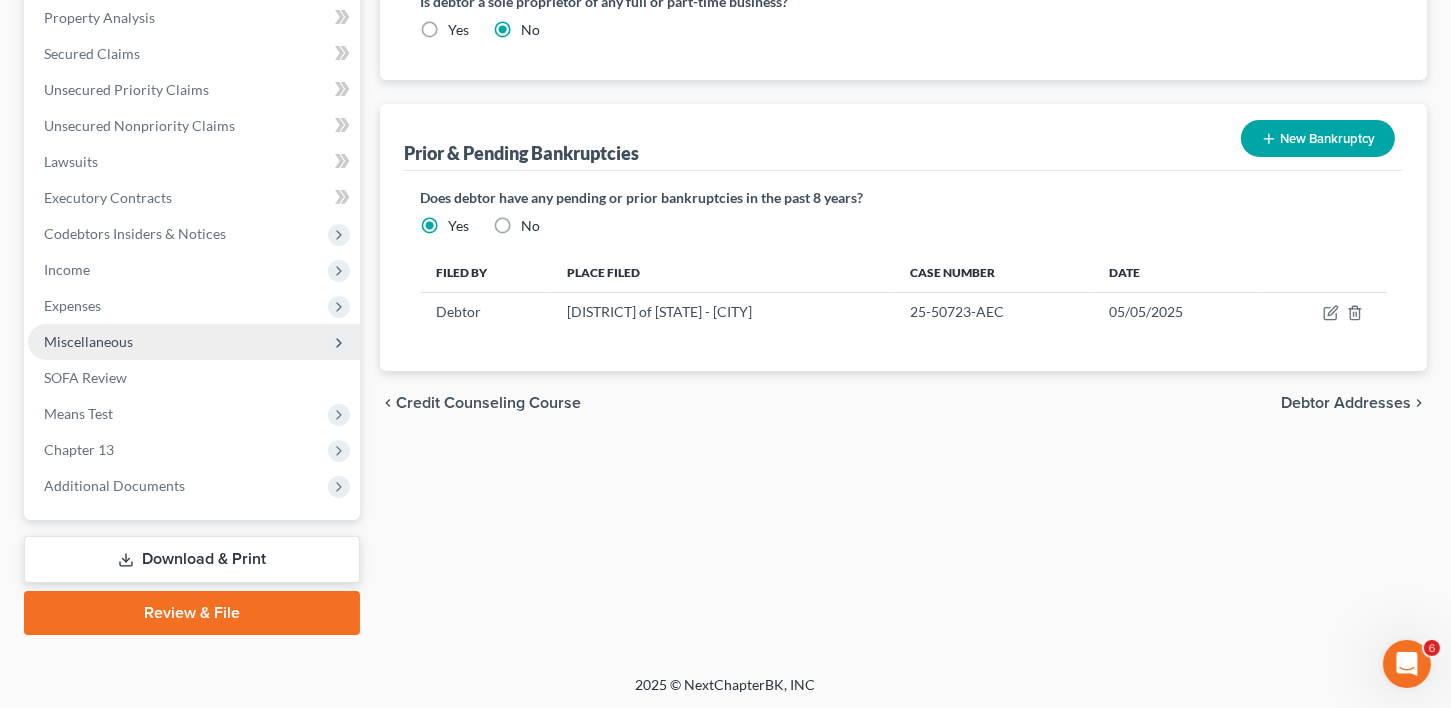 click on "Miscellaneous" at bounding box center [88, 341] 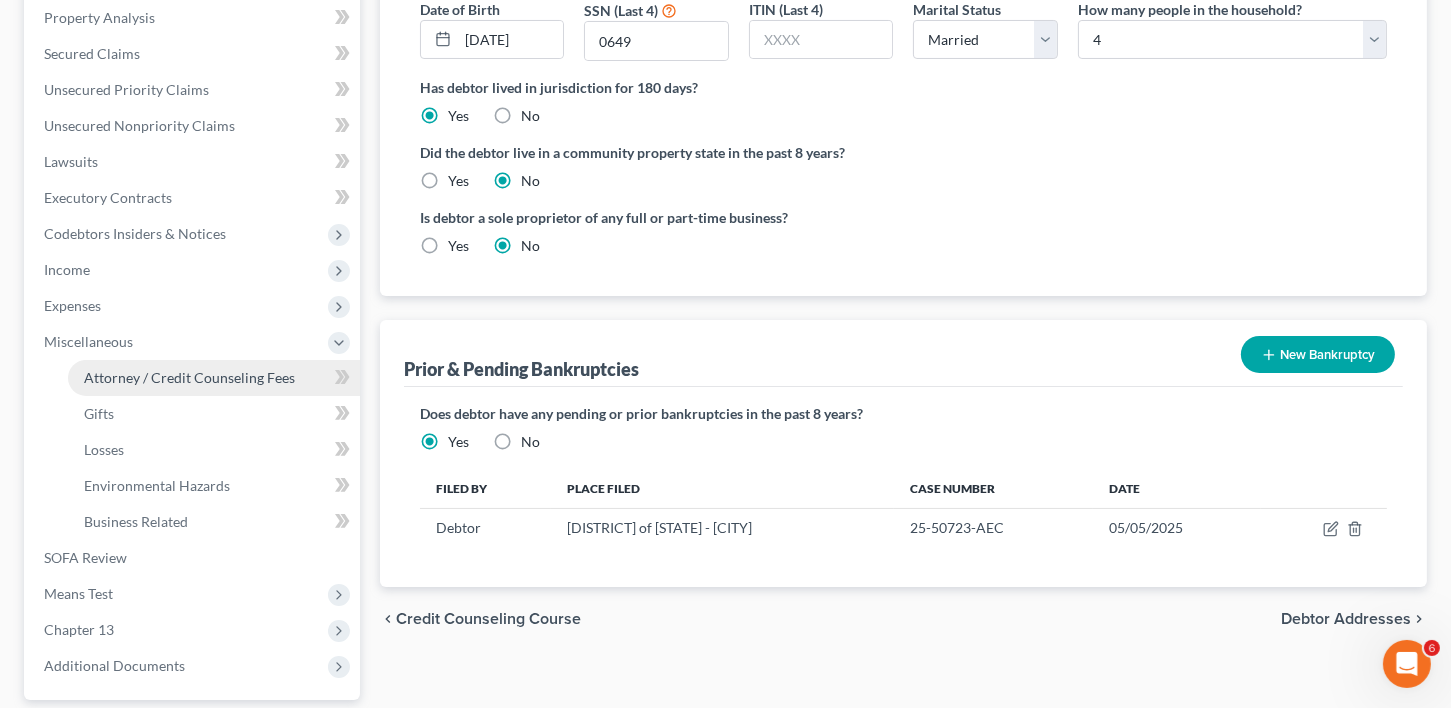 click on "Attorney / Credit Counseling Fees" at bounding box center (189, 377) 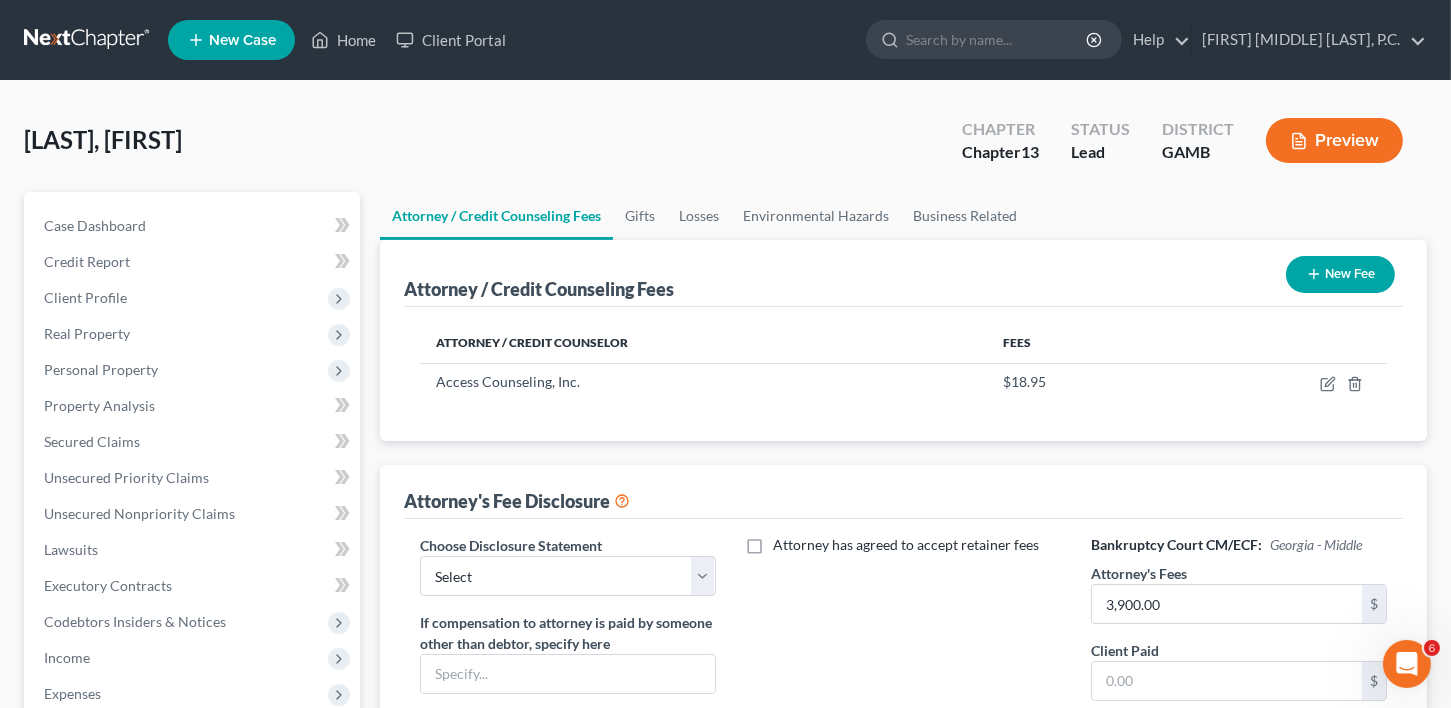 scroll, scrollTop: 399, scrollLeft: 0, axis: vertical 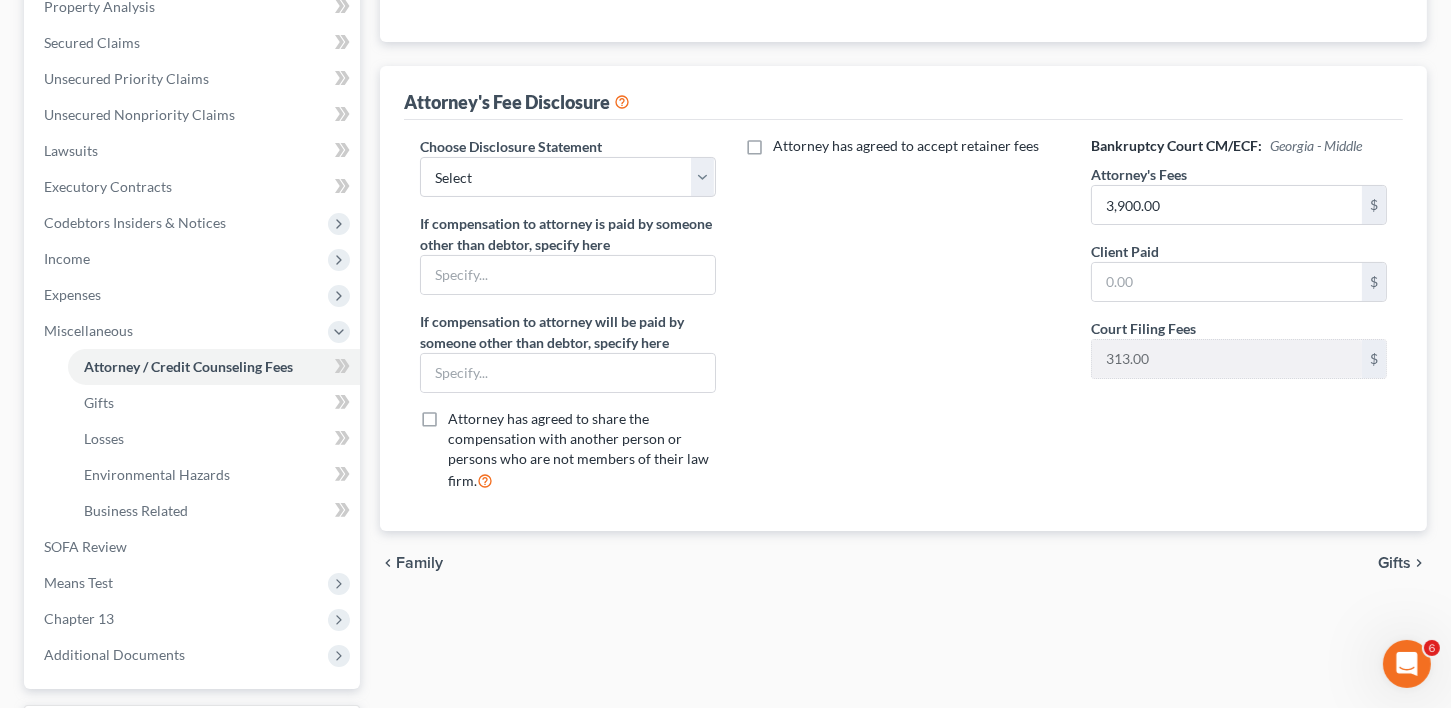 click on "chevron_right" at bounding box center [1419, 563] 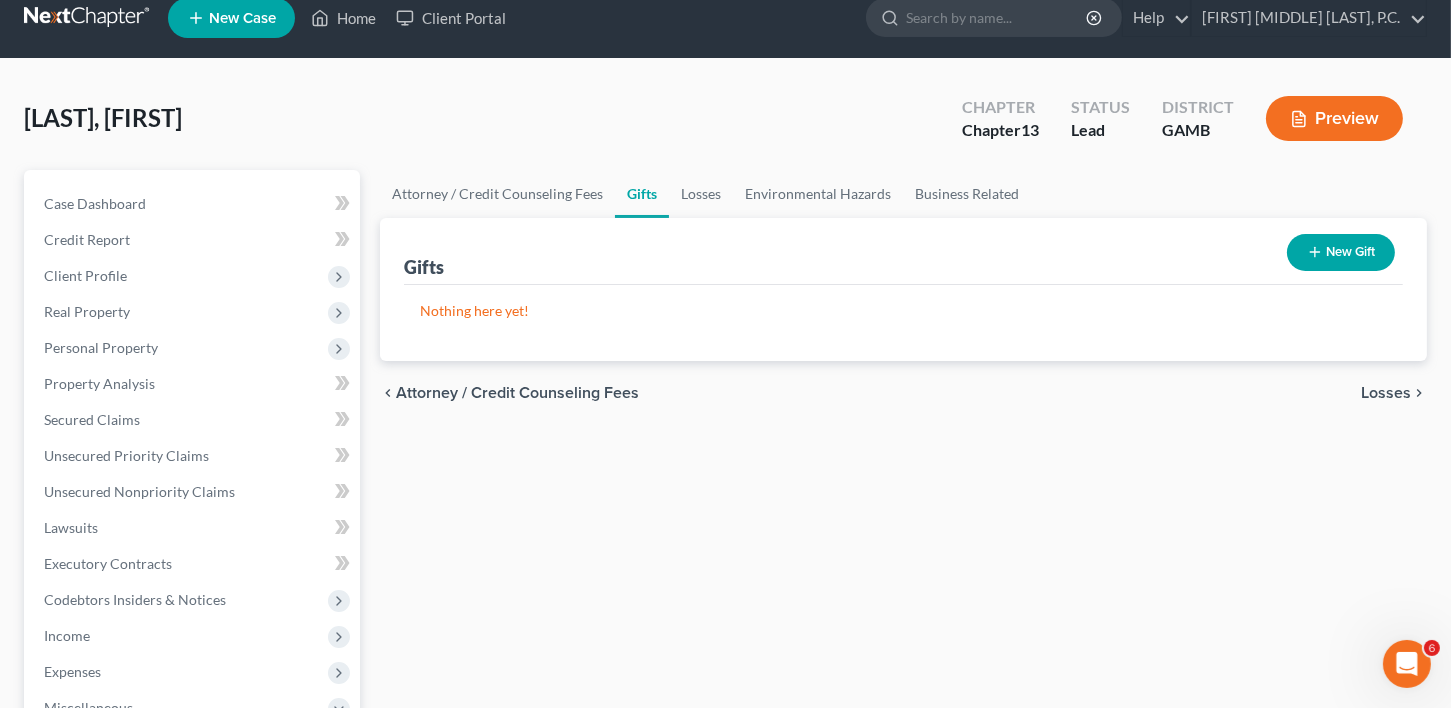 scroll, scrollTop: 0, scrollLeft: 0, axis: both 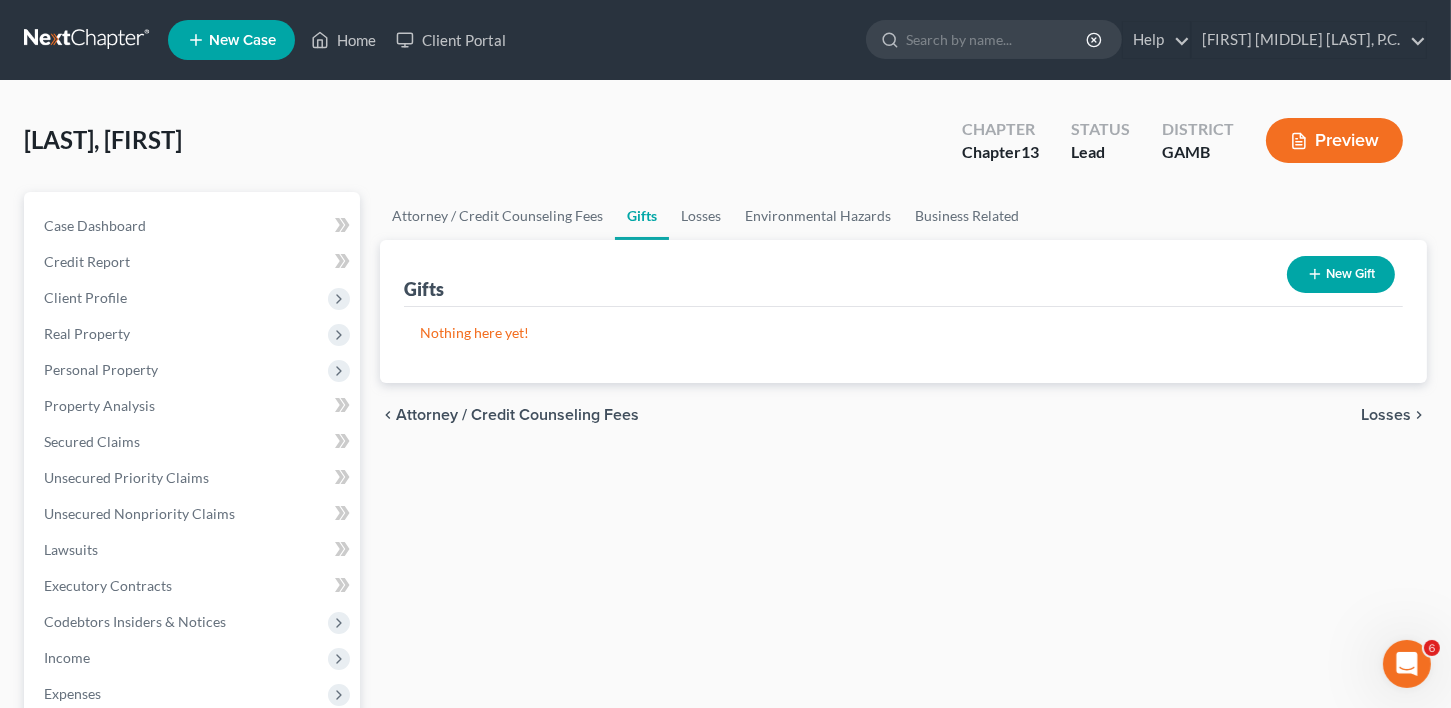 click on "Losses" at bounding box center (1386, 415) 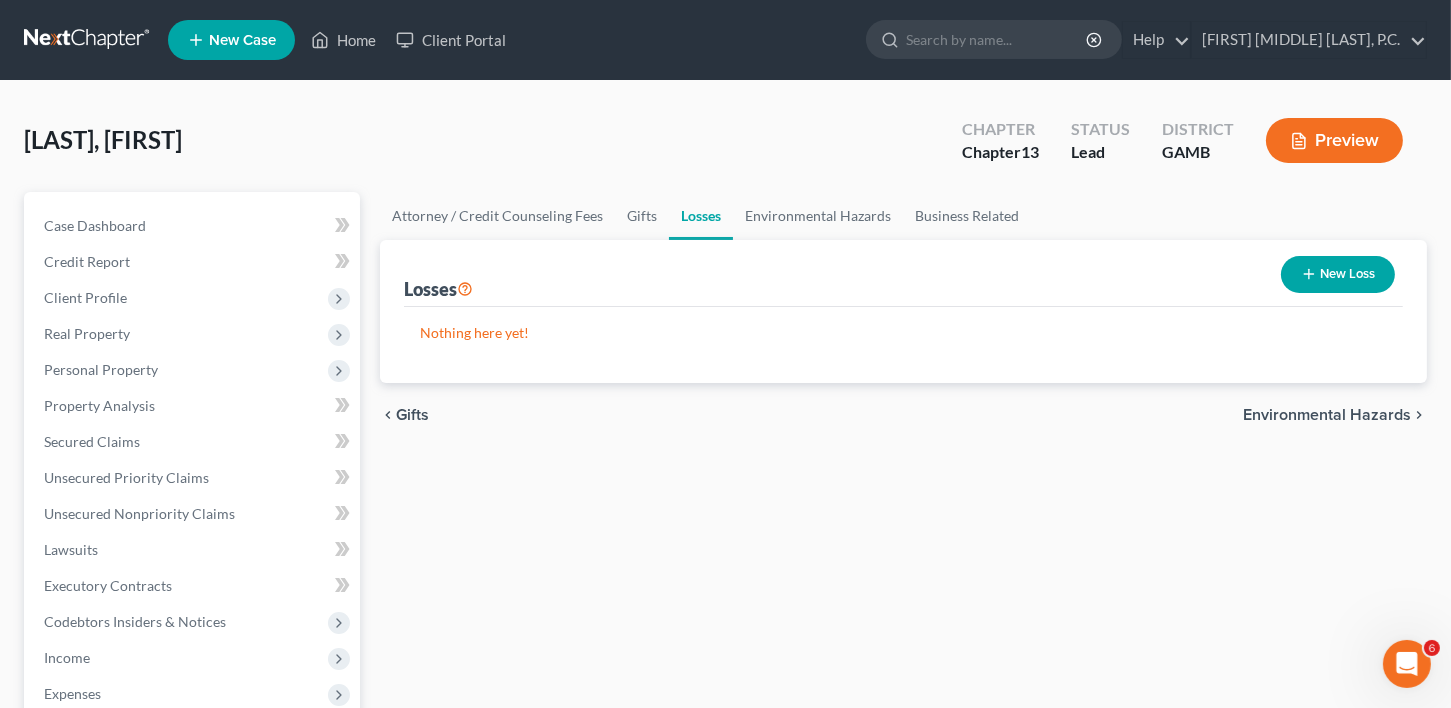 click on "Environmental Hazards" at bounding box center [1327, 415] 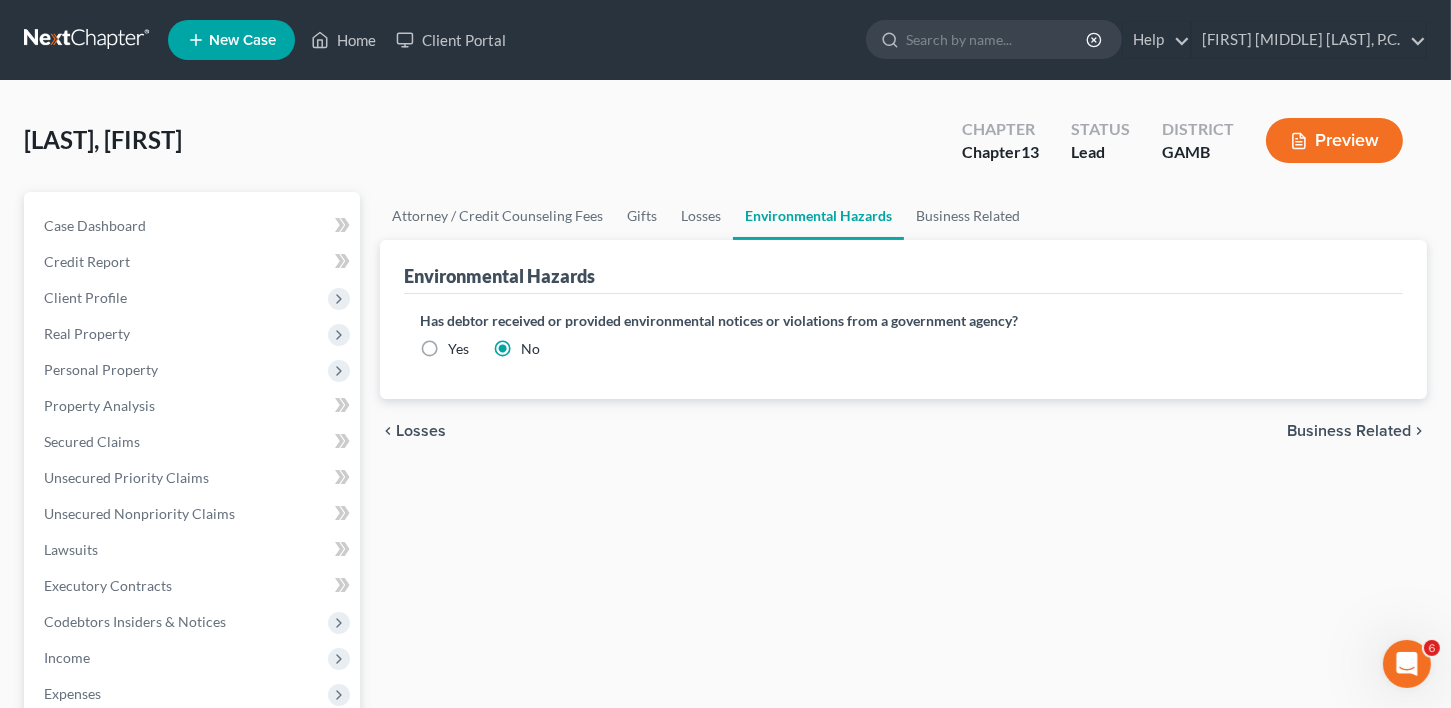 click on "chevron_left
Losses
Business Related
chevron_right" at bounding box center [903, 431] 